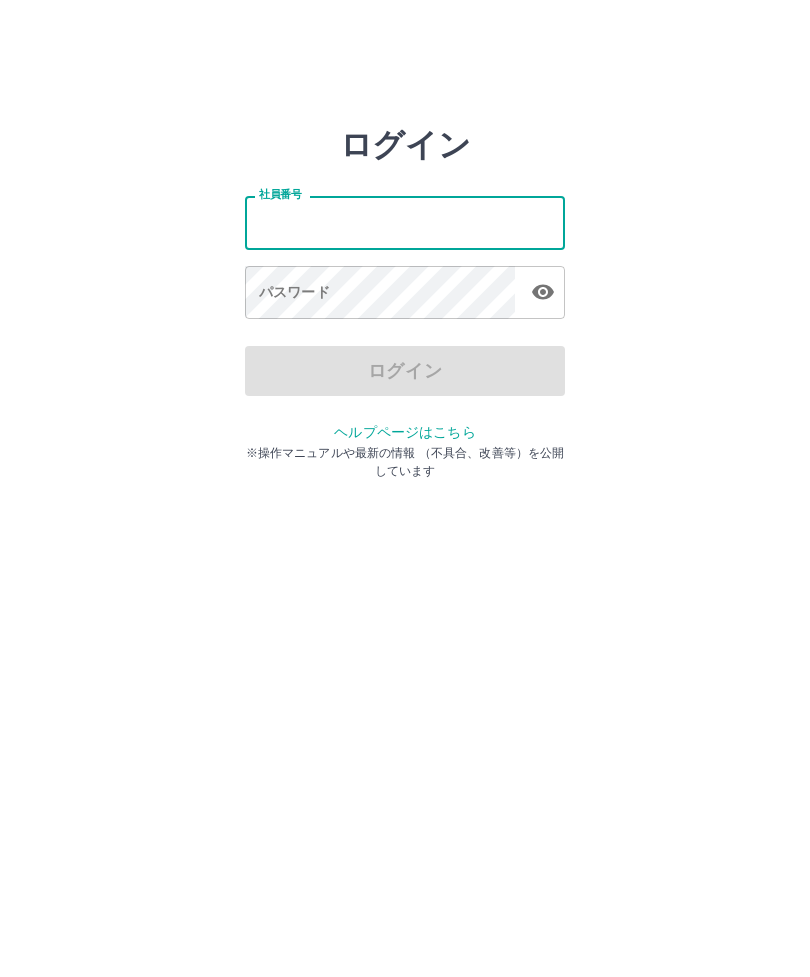 scroll, scrollTop: 0, scrollLeft: 0, axis: both 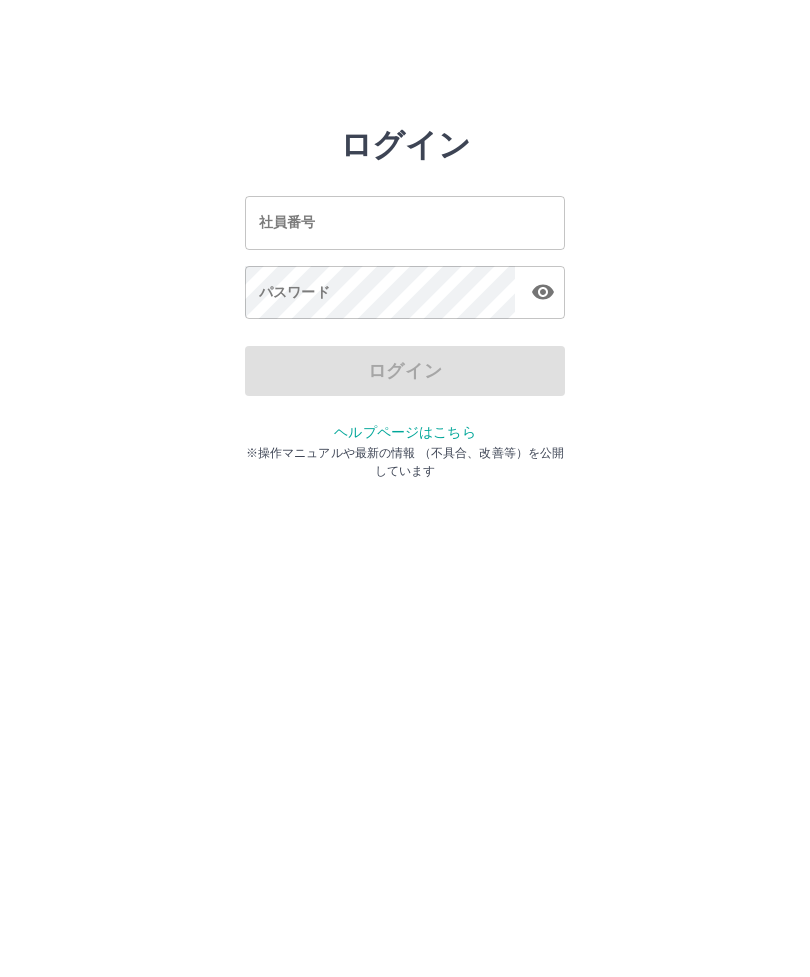 click on "社員番号" at bounding box center [405, 222] 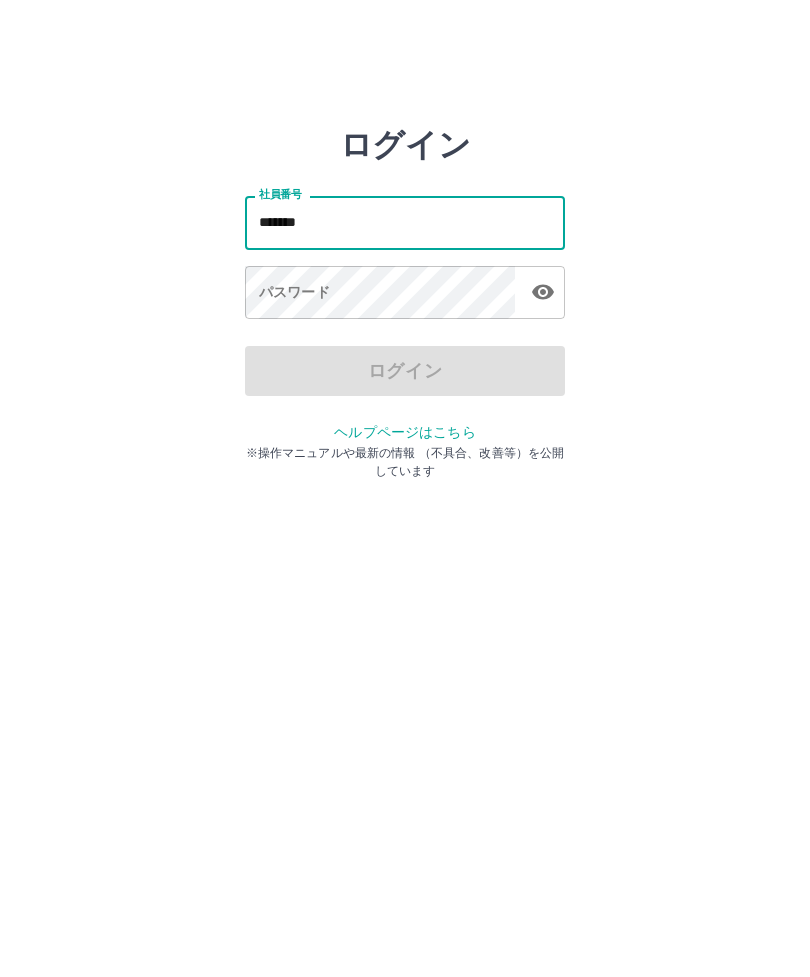 type on "*******" 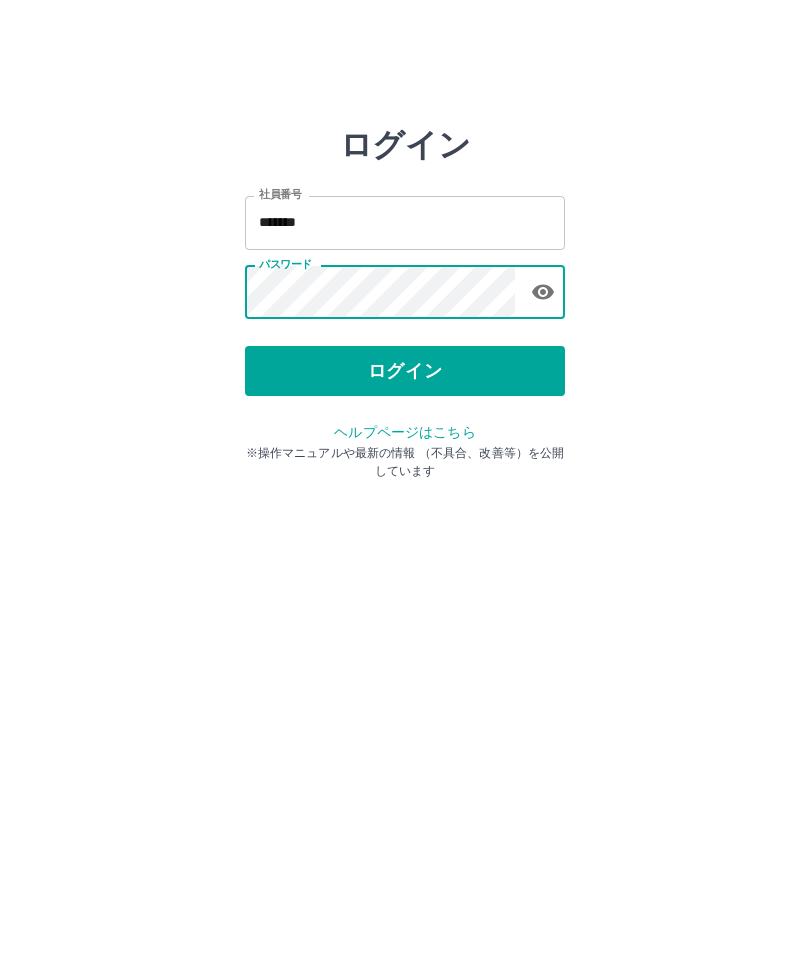 click on "ログイン" at bounding box center (405, 371) 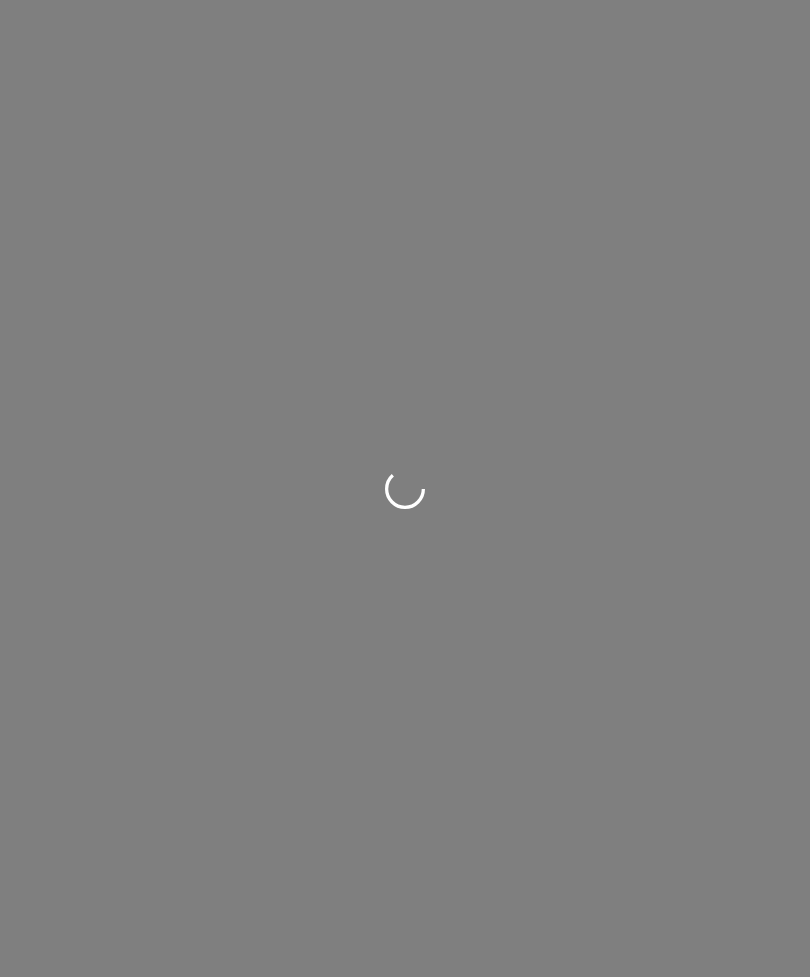 scroll, scrollTop: 0, scrollLeft: 0, axis: both 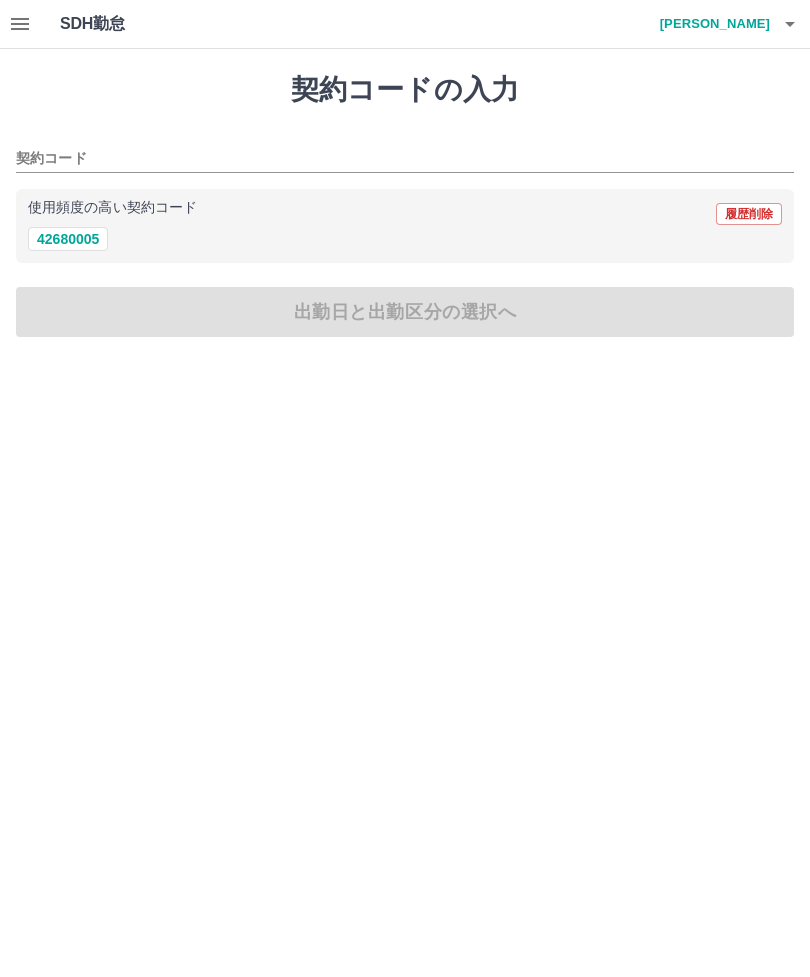 click on "42680005" at bounding box center [68, 239] 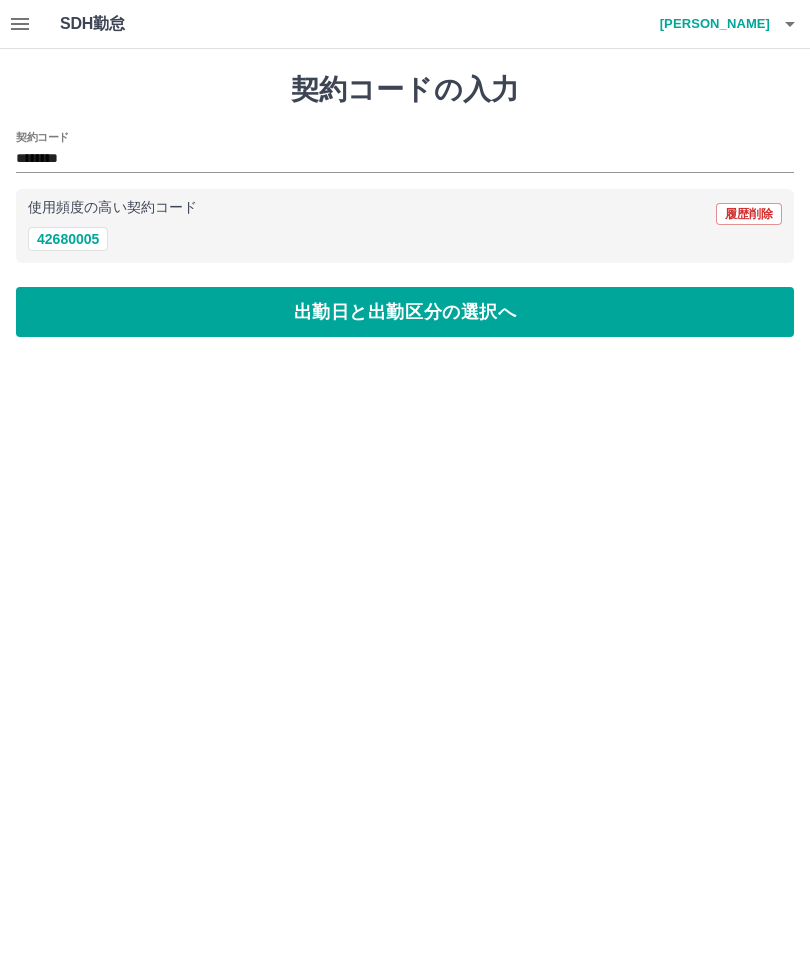 click on "出勤日と出勤区分の選択へ" at bounding box center [405, 312] 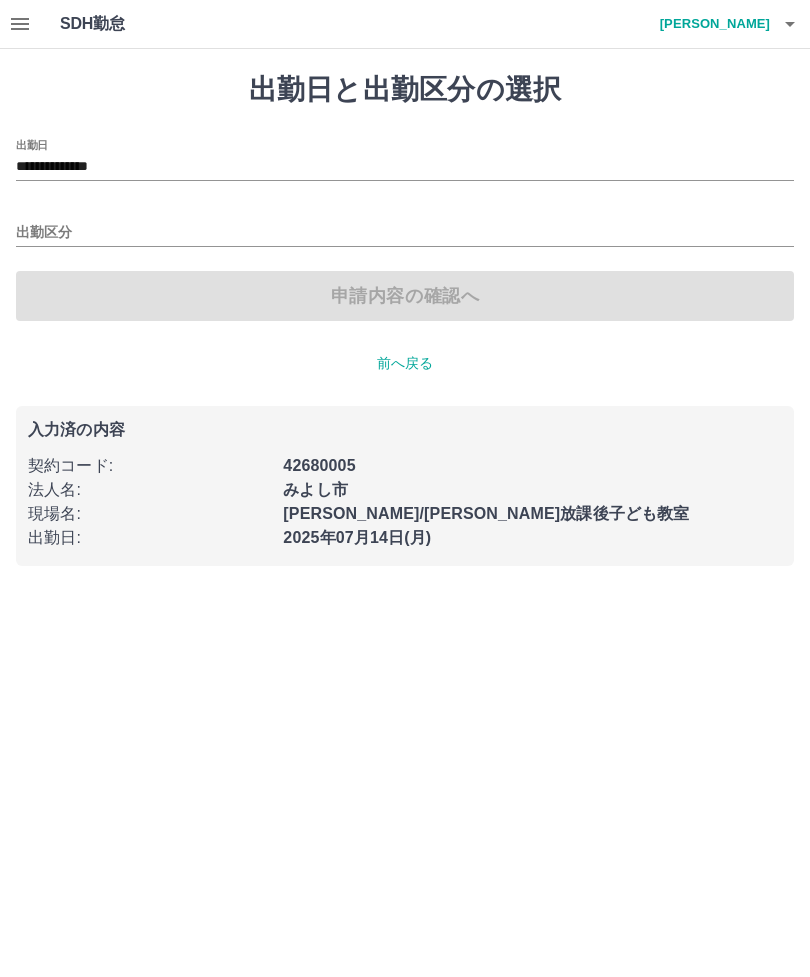 click on "出勤区分" at bounding box center [405, 233] 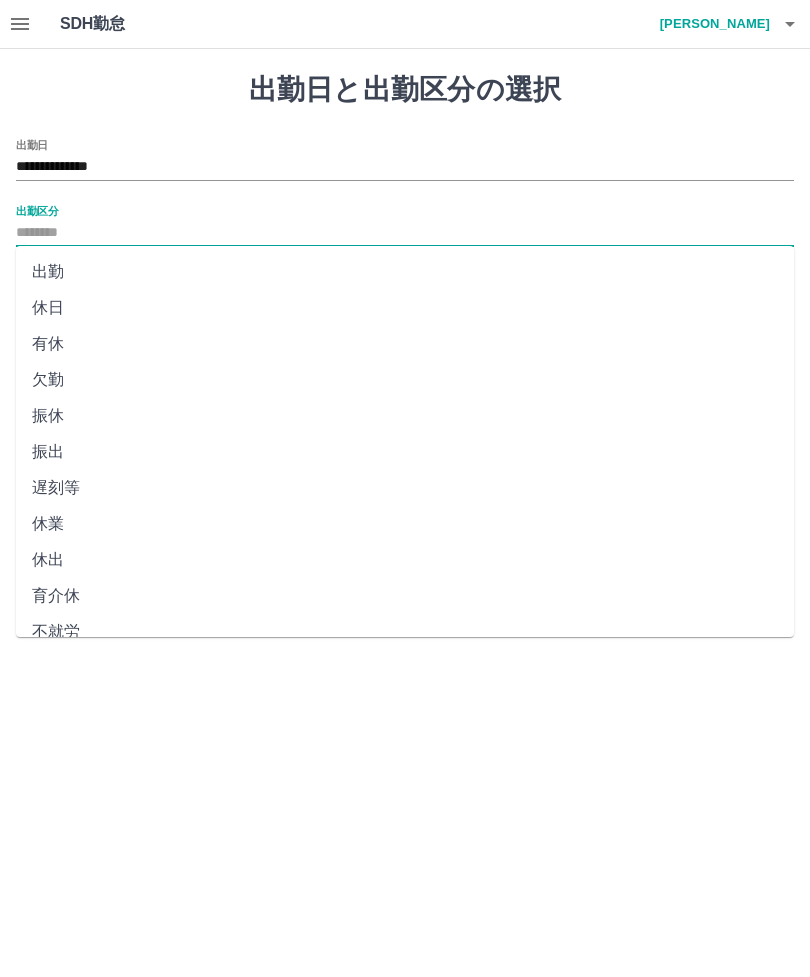 click on "出勤" at bounding box center [405, 272] 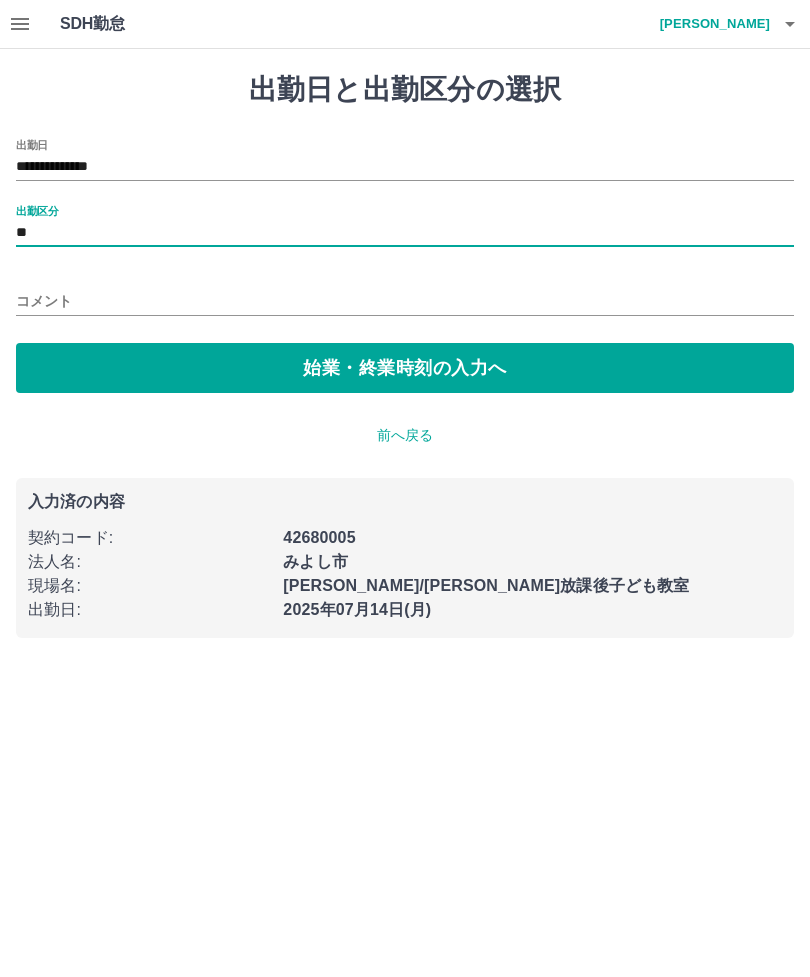 click on "始業・終業時刻の入力へ" at bounding box center (405, 368) 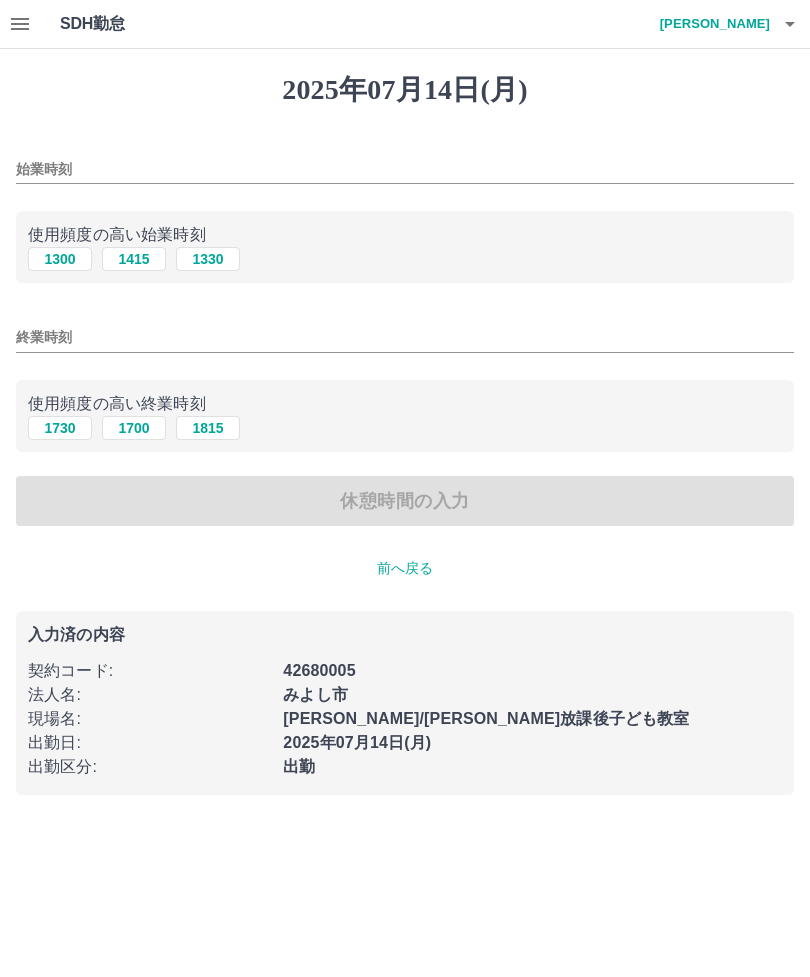 click on "1330" at bounding box center [208, 259] 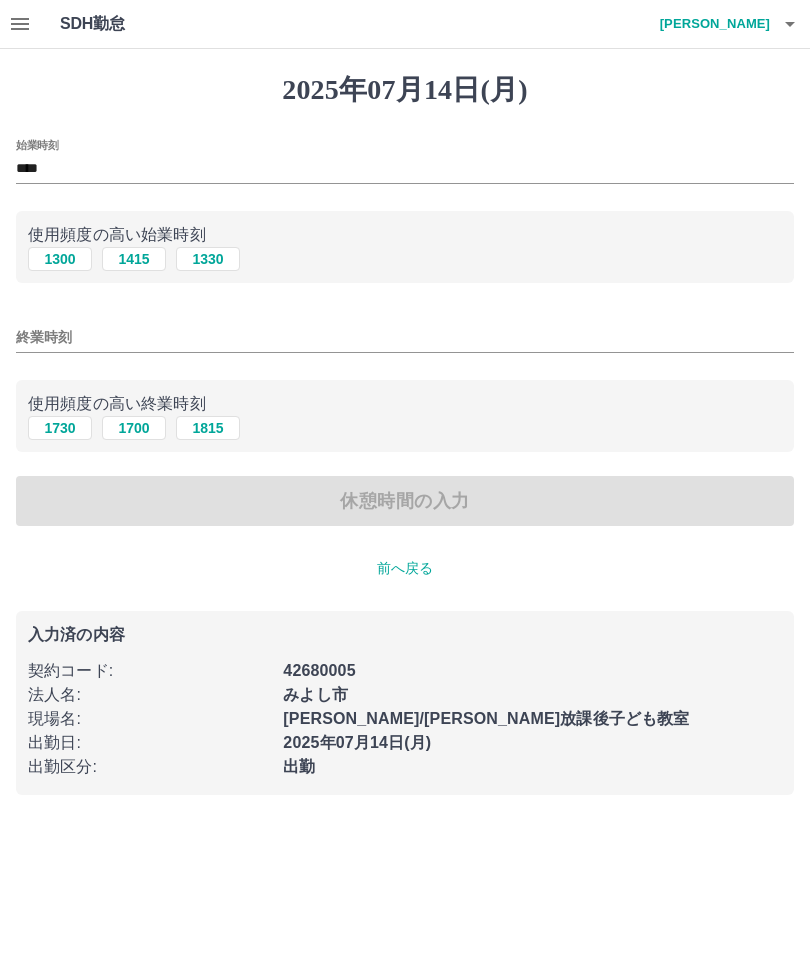 click on "終業時刻" at bounding box center [405, 337] 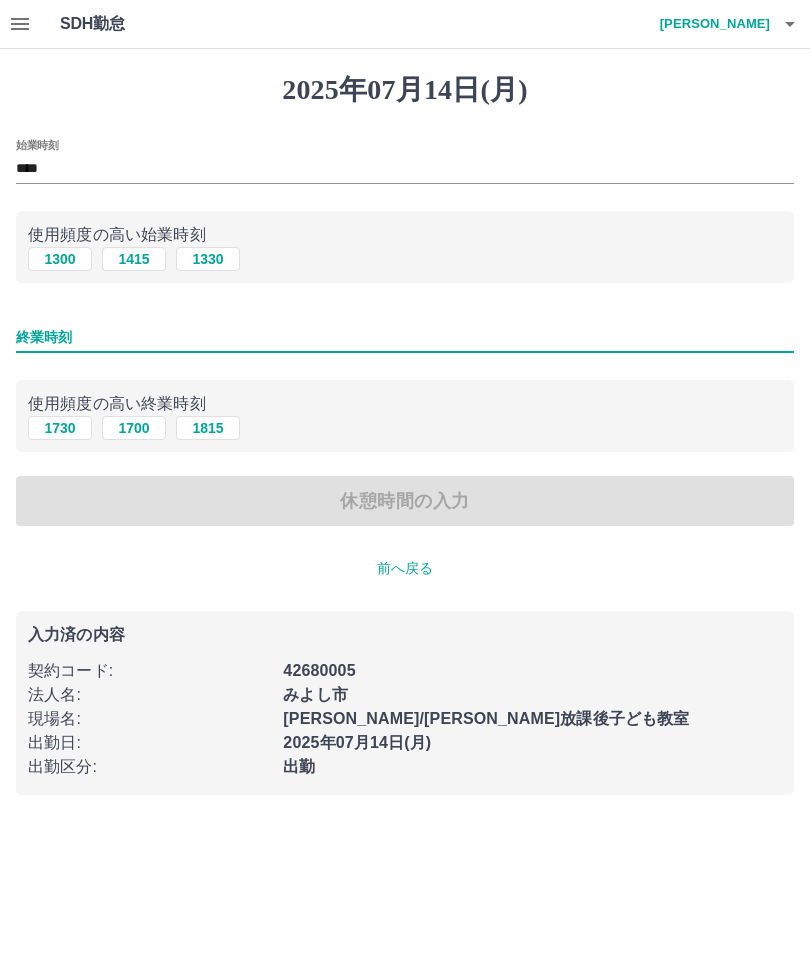 click on "1330" at bounding box center [208, 259] 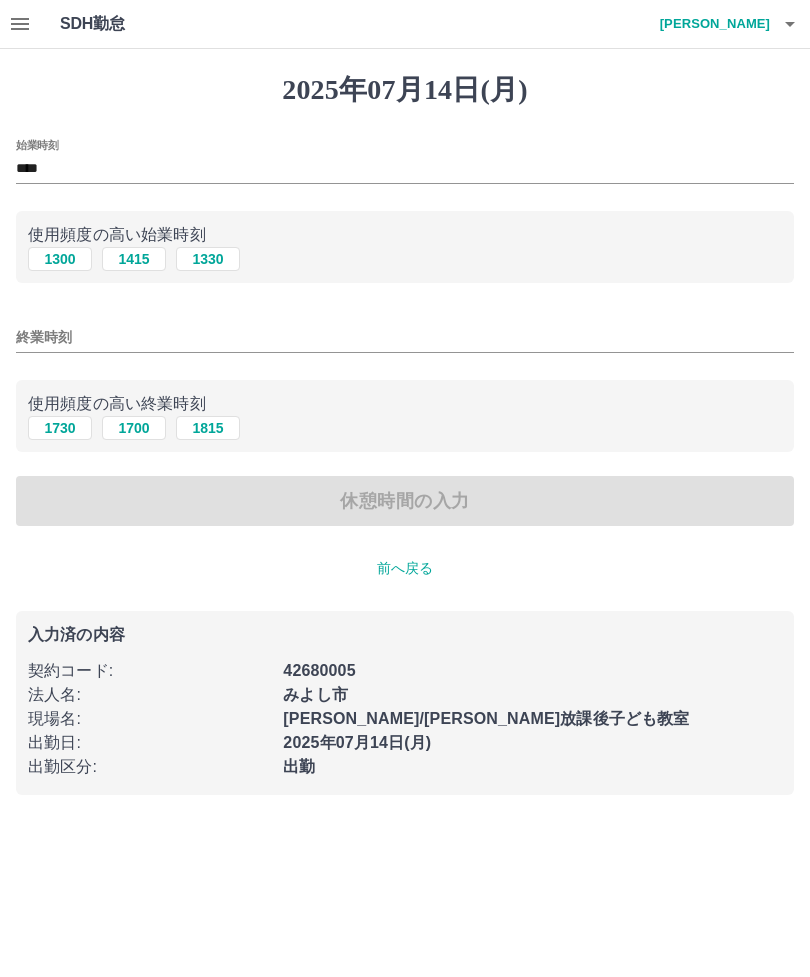 click on "****" at bounding box center (405, 169) 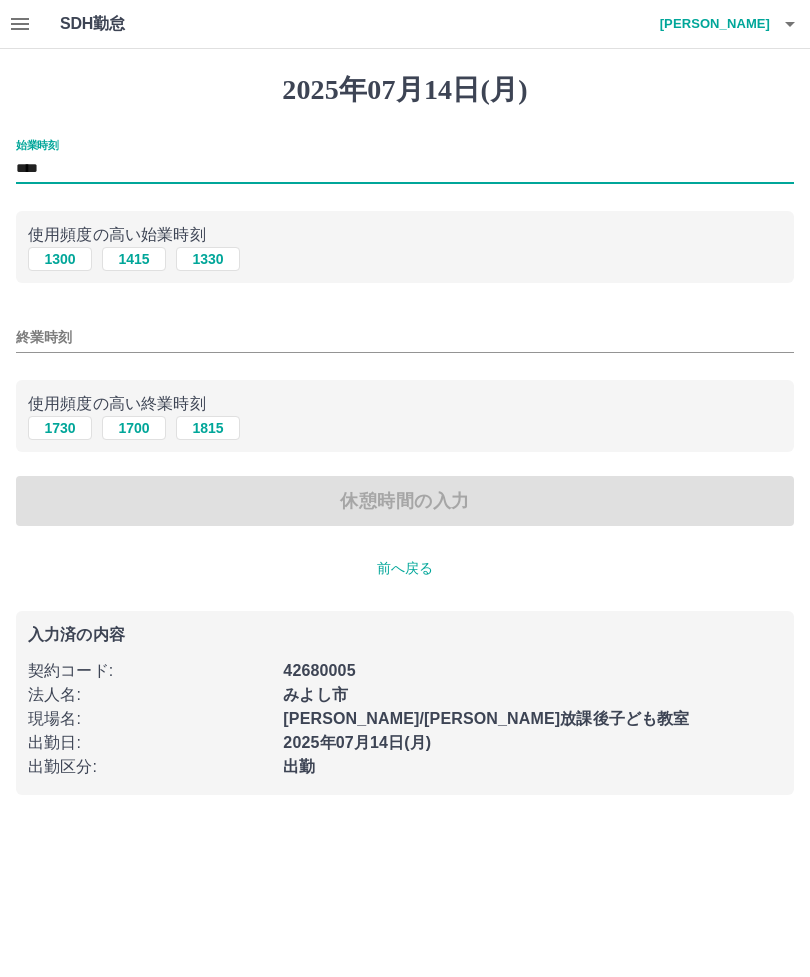 type on "****" 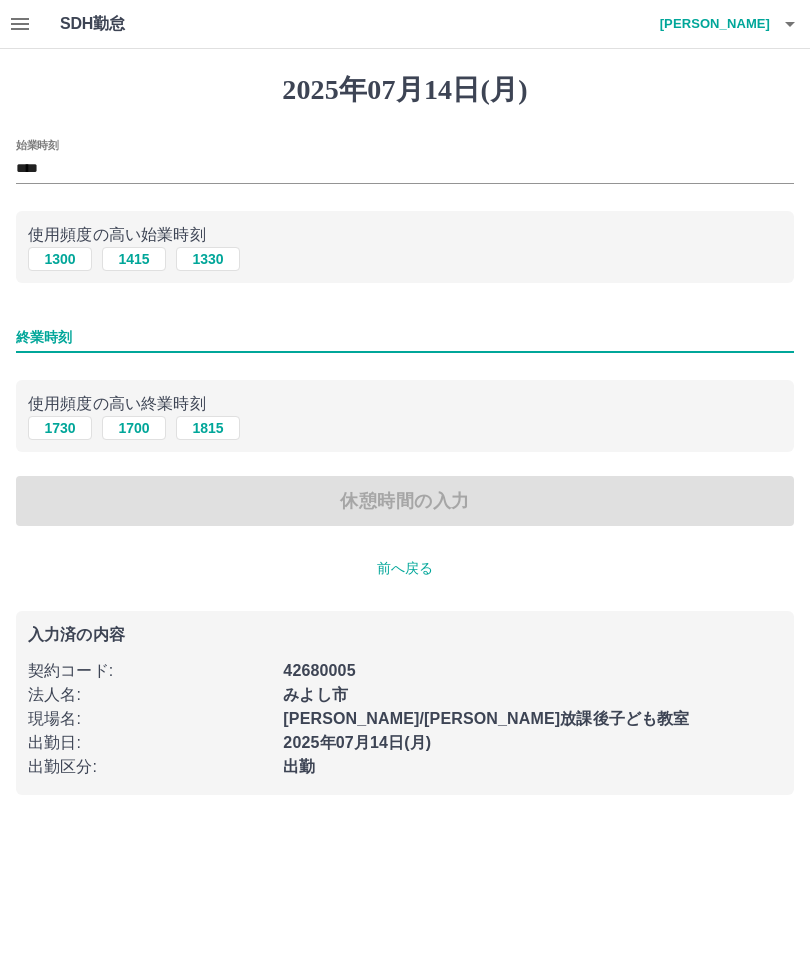 click on "1730" at bounding box center [60, 428] 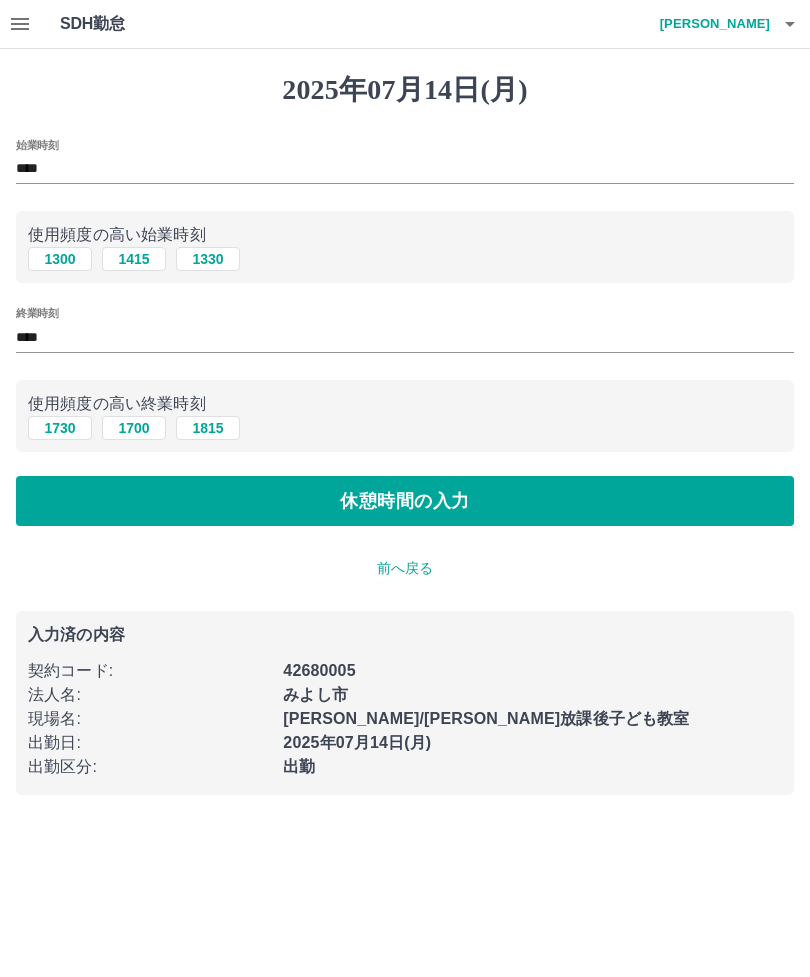 click on "休憩時間の入力" at bounding box center (405, 501) 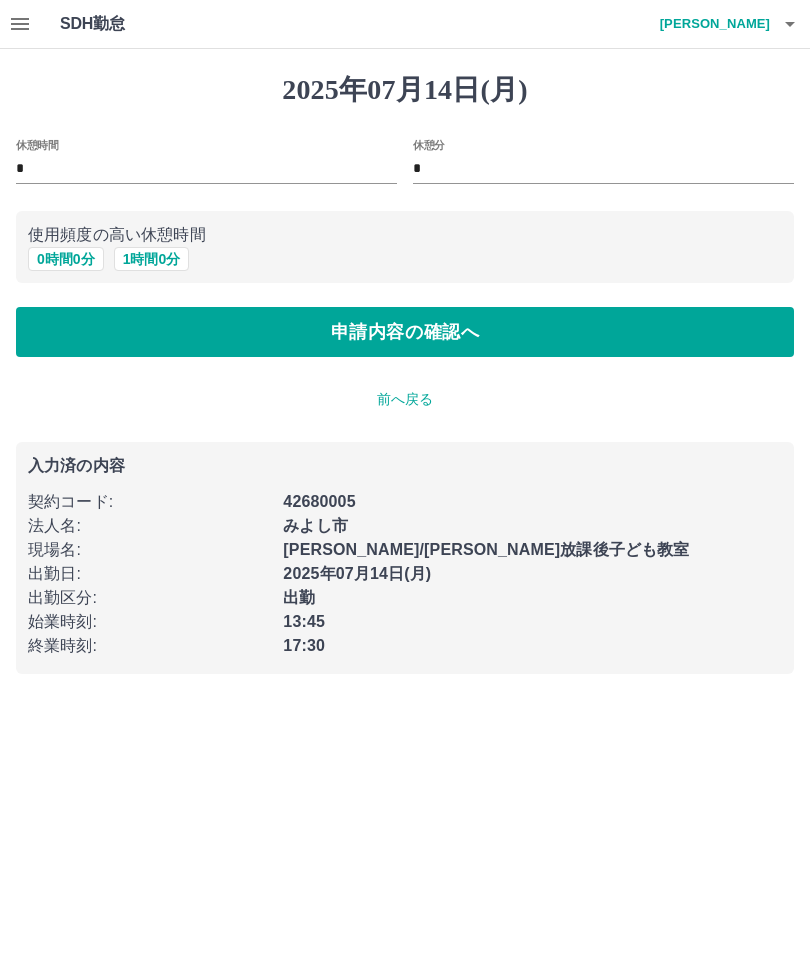 click on "0 時間 0 分" at bounding box center [66, 259] 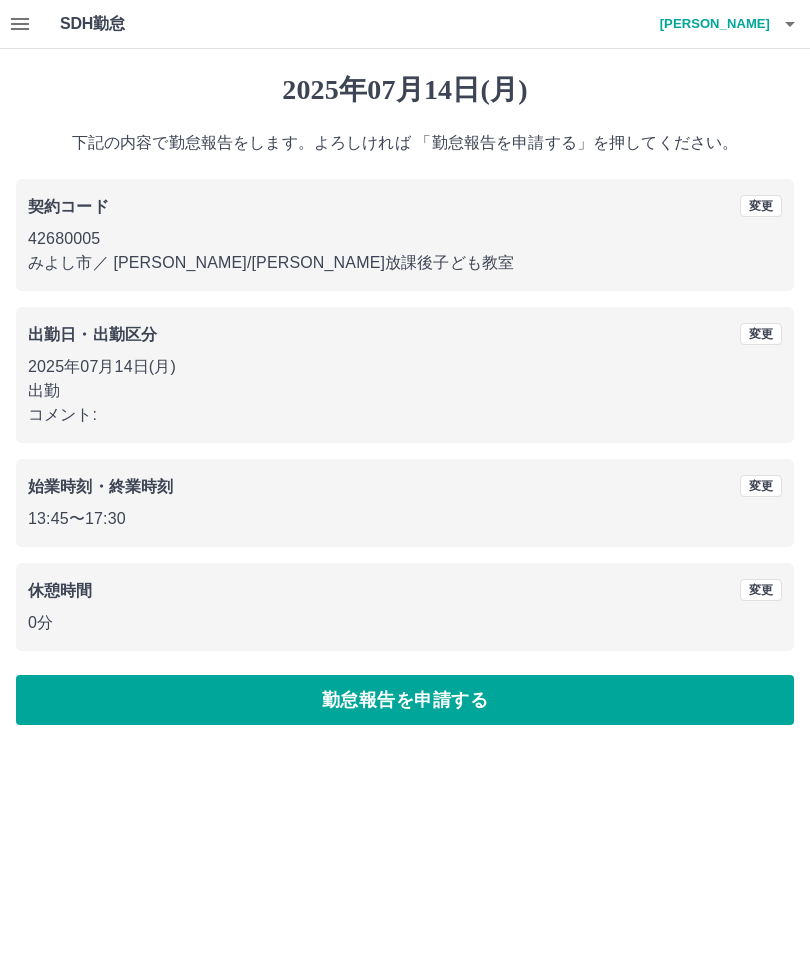 click on "勤怠報告を申請する" at bounding box center (405, 700) 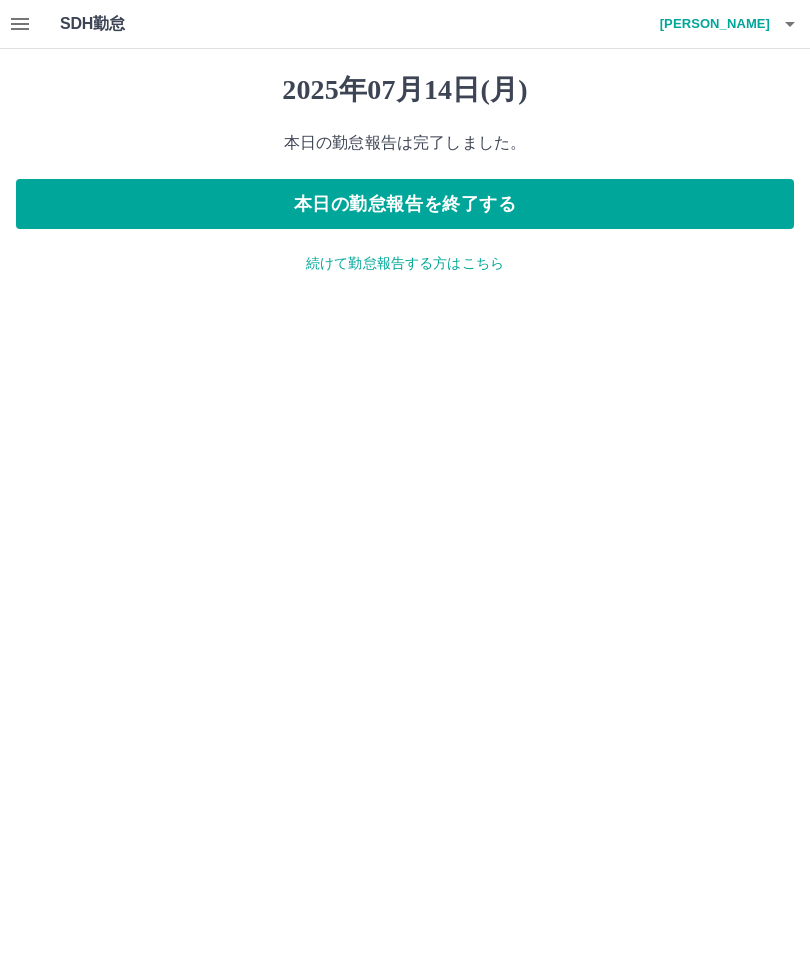 click on "本日の勤怠報告を終了する" at bounding box center (405, 204) 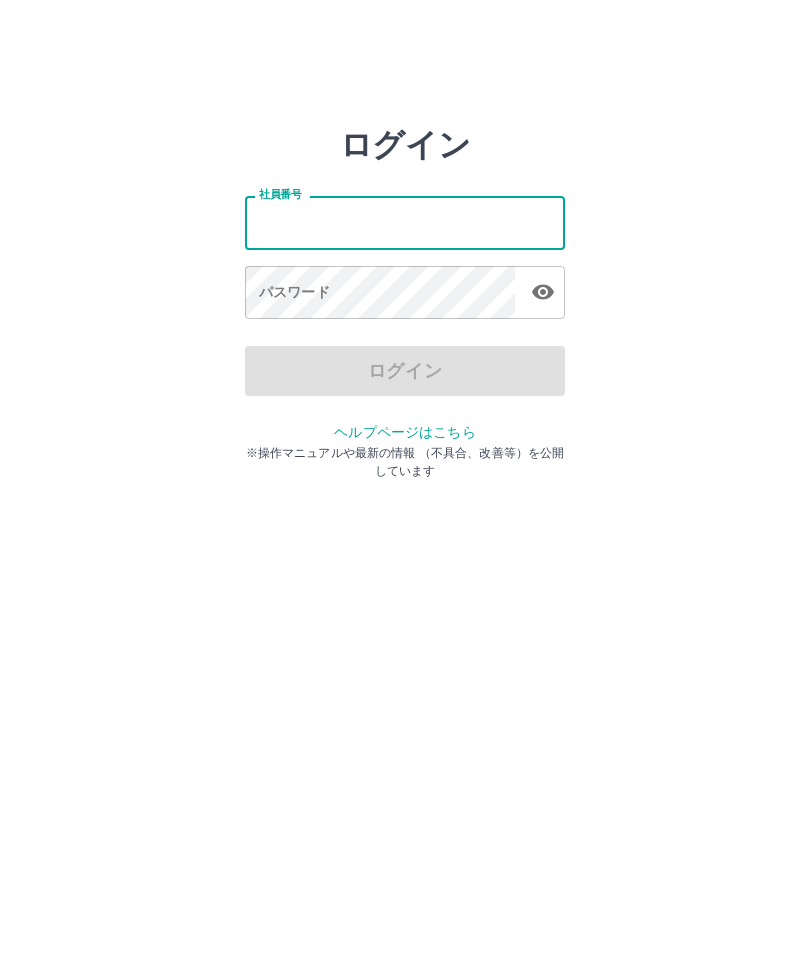 scroll, scrollTop: 0, scrollLeft: 0, axis: both 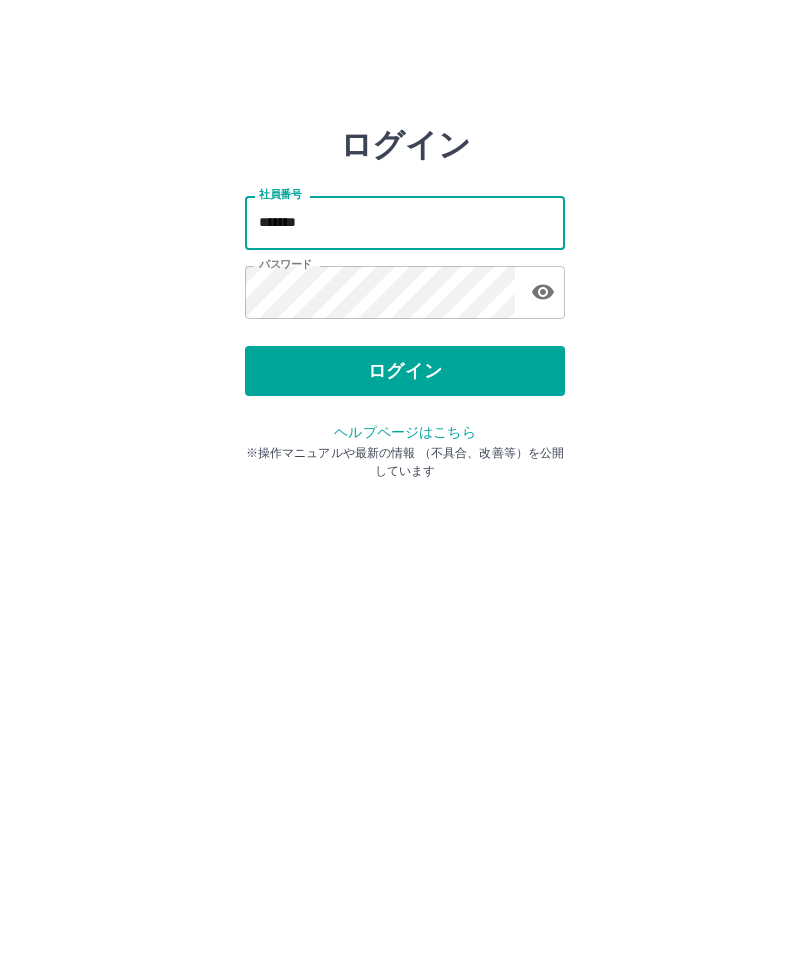 click on "ログイン" at bounding box center [405, 371] 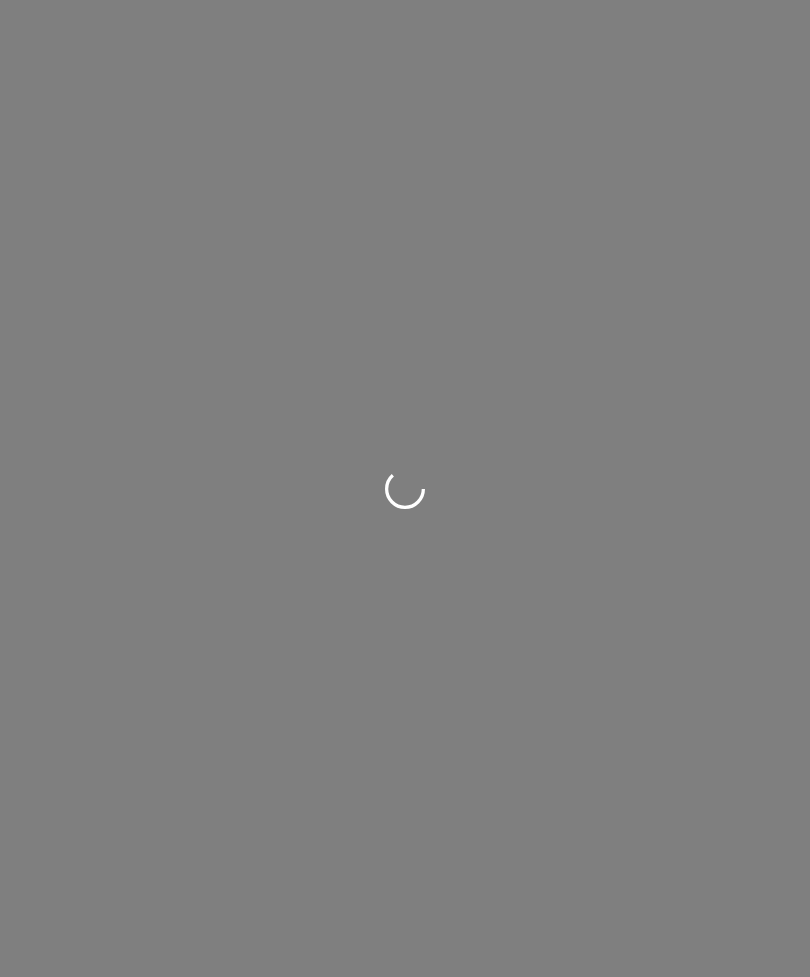 scroll, scrollTop: 0, scrollLeft: 0, axis: both 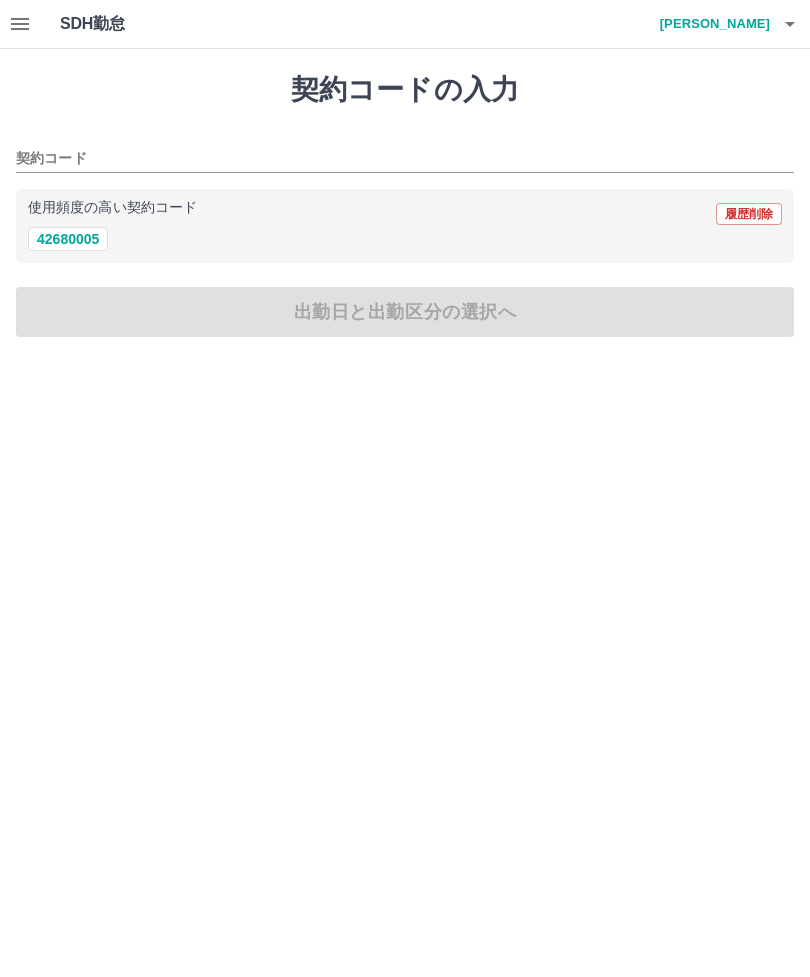 click on "42680005" at bounding box center (68, 239) 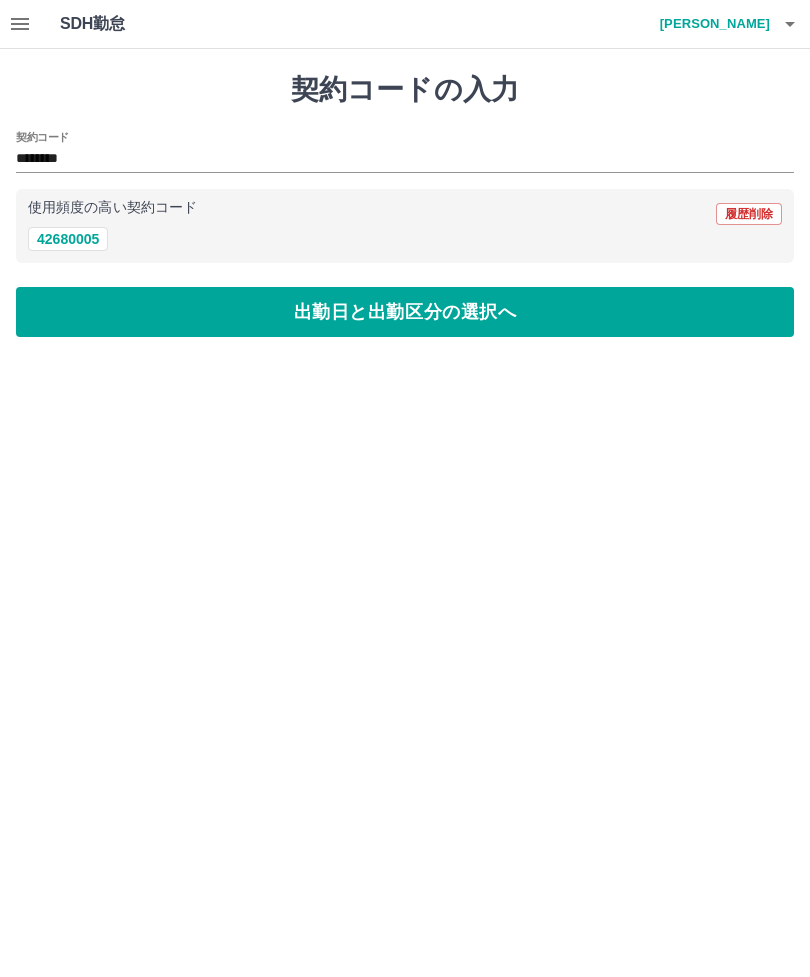 click on "出勤日と出勤区分の選択へ" at bounding box center [405, 312] 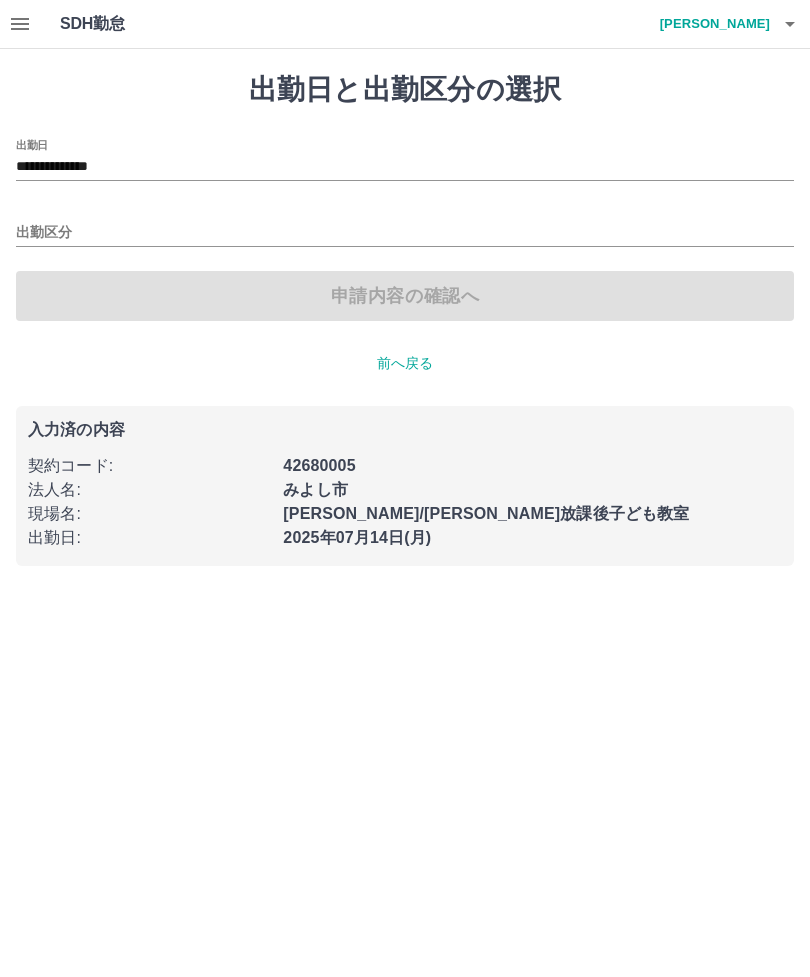 click on "出勤区分" at bounding box center [405, 233] 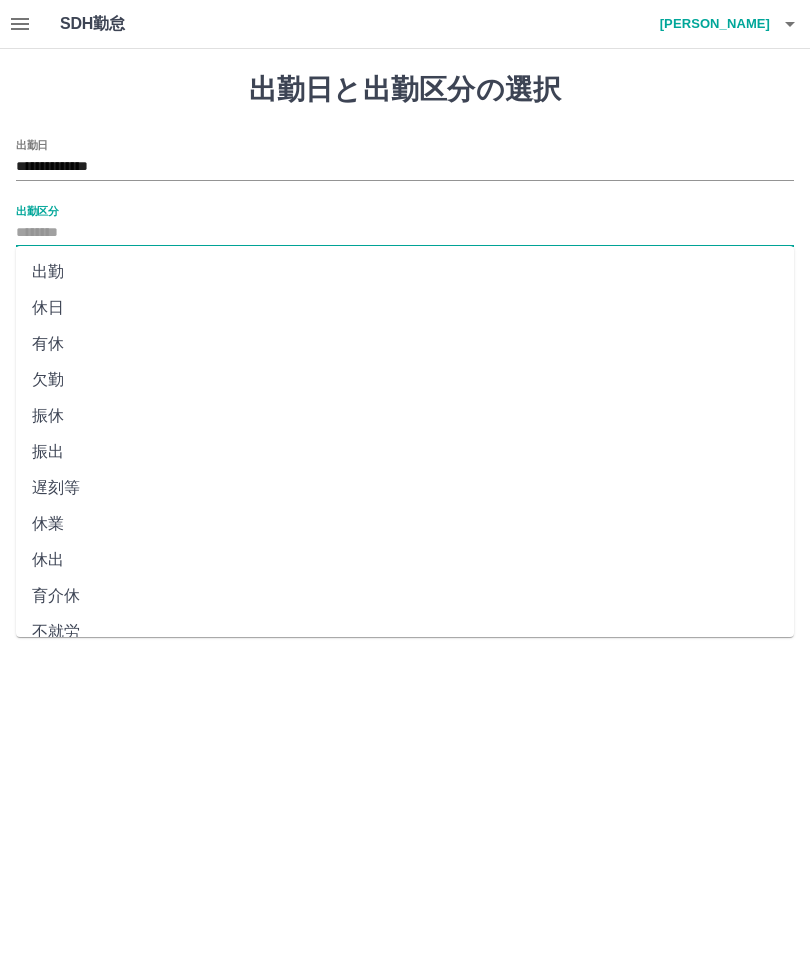 click on "出勤" at bounding box center [405, 272] 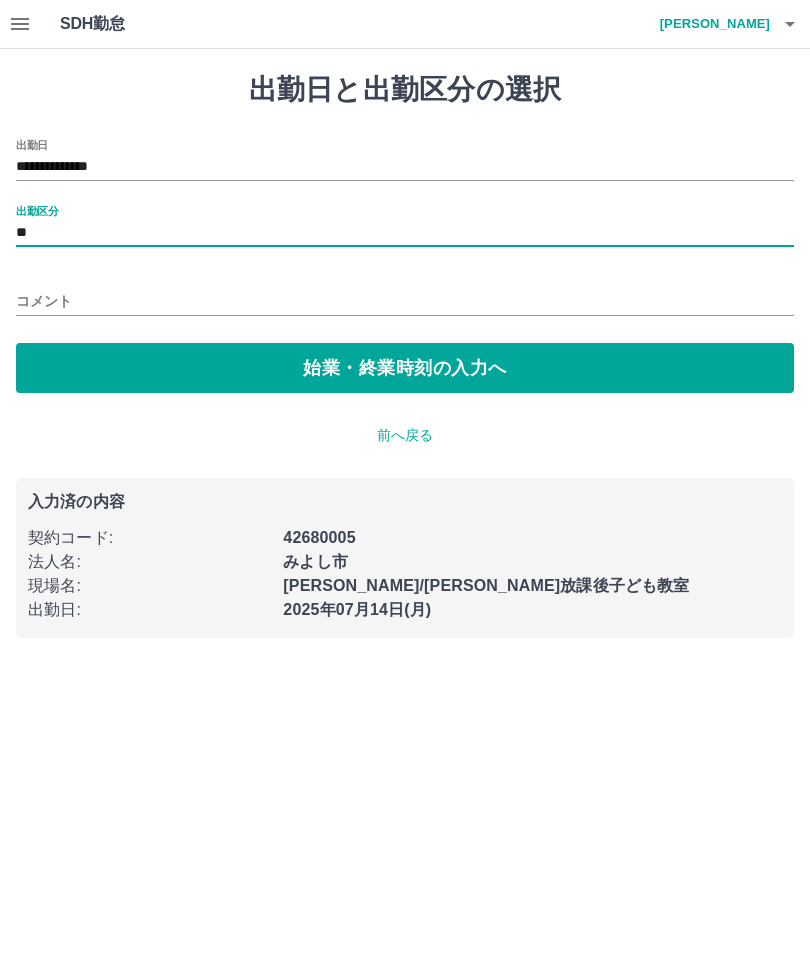 click on "始業・終業時刻の入力へ" at bounding box center [405, 368] 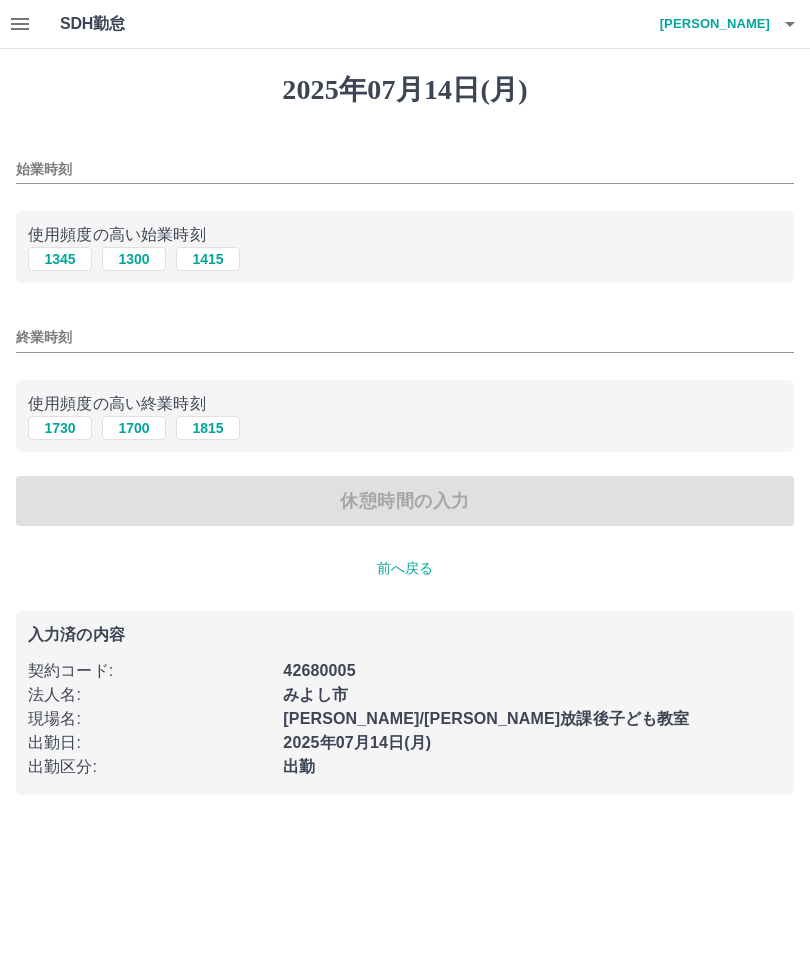 click on "1345" at bounding box center [60, 259] 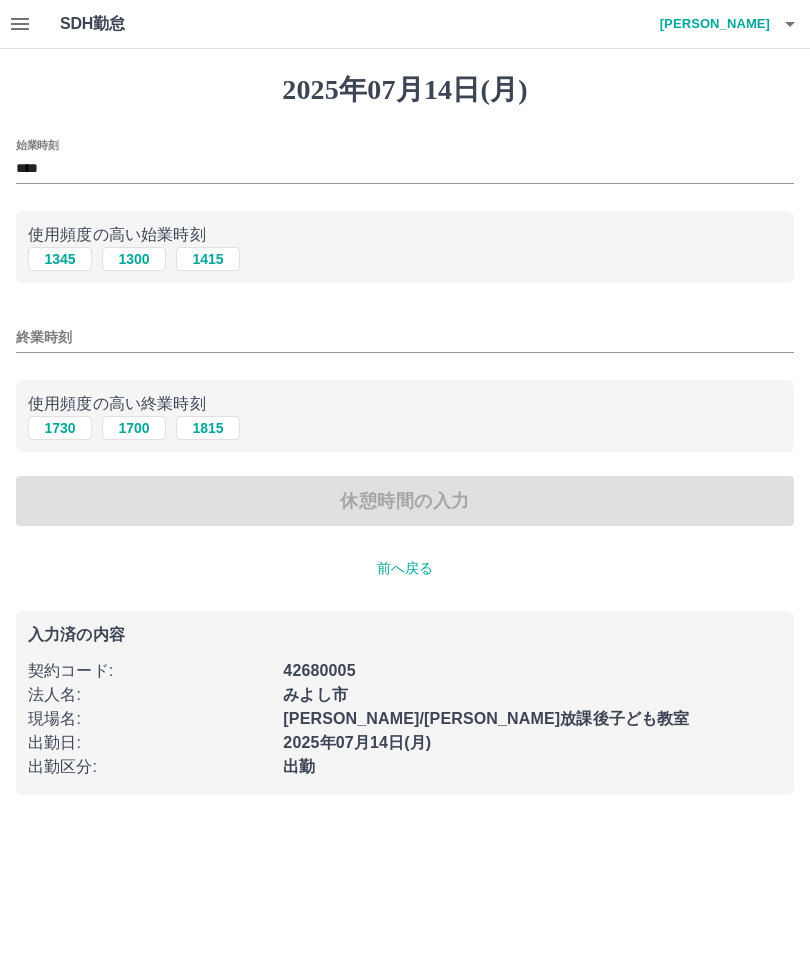 click on "1730" at bounding box center (60, 428) 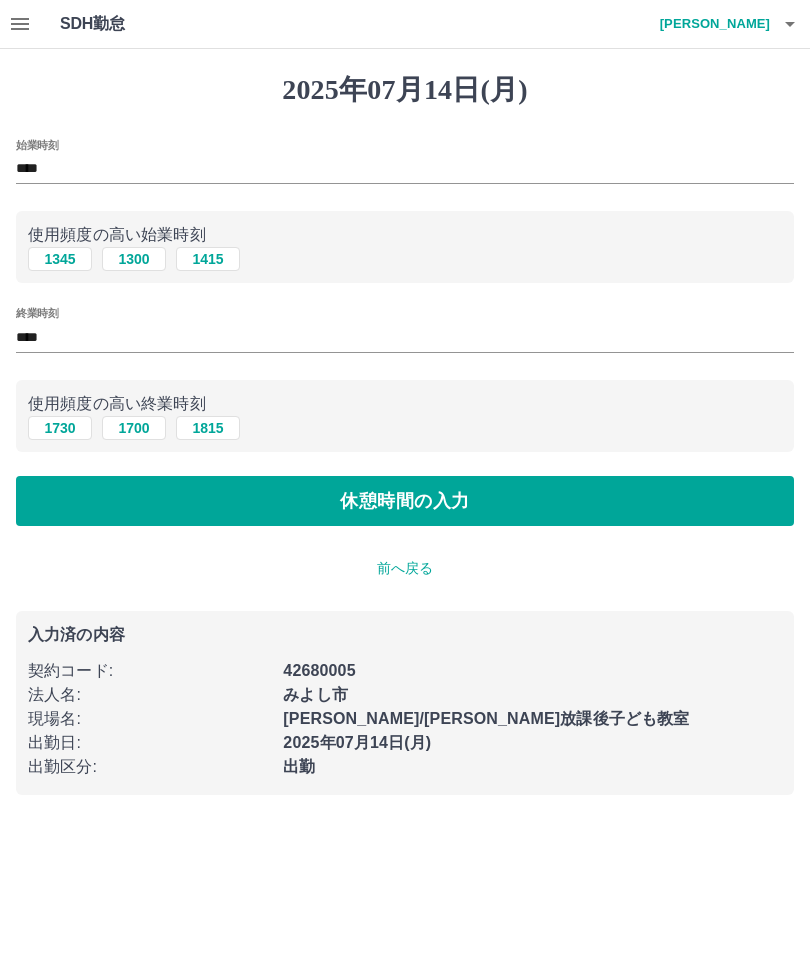 click on "休憩時間の入力" at bounding box center [405, 501] 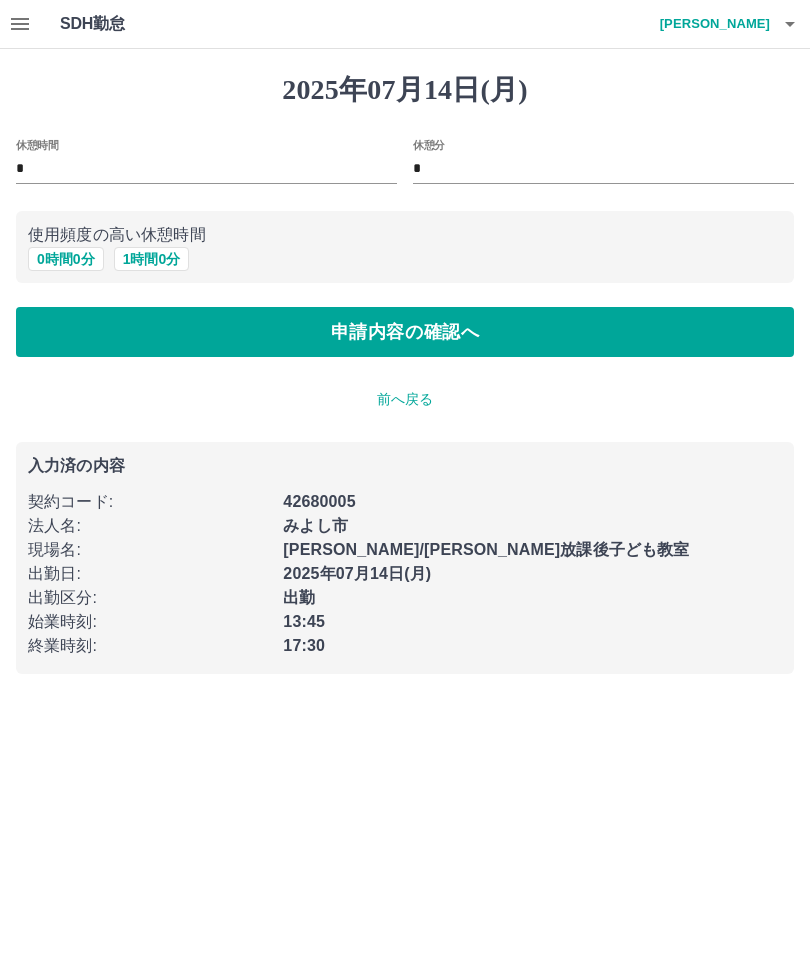 click on "申請内容の確認へ" at bounding box center [405, 332] 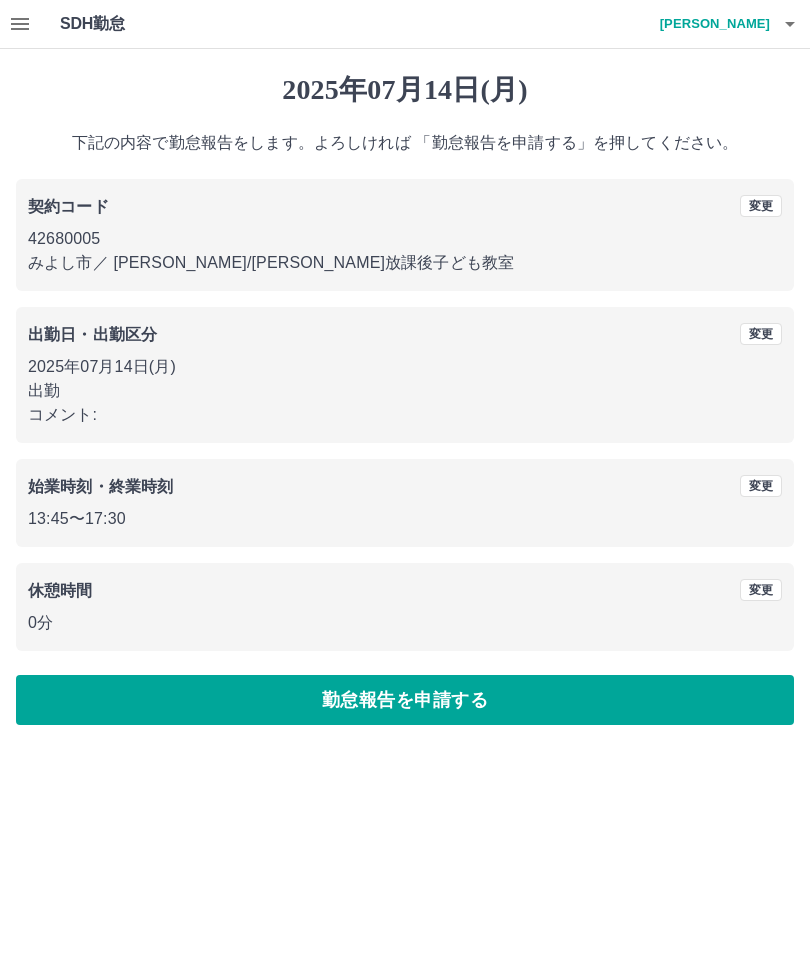 click on "勤怠報告を申請する" at bounding box center (405, 700) 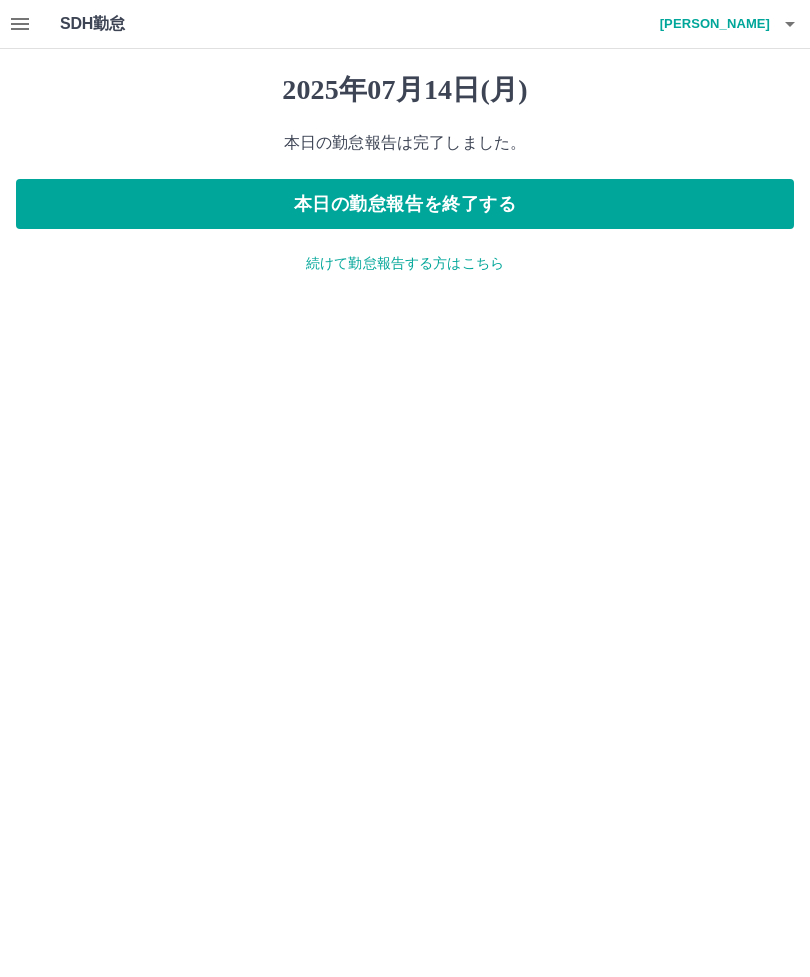 click on "本日の勤怠報告を終了する" at bounding box center [405, 204] 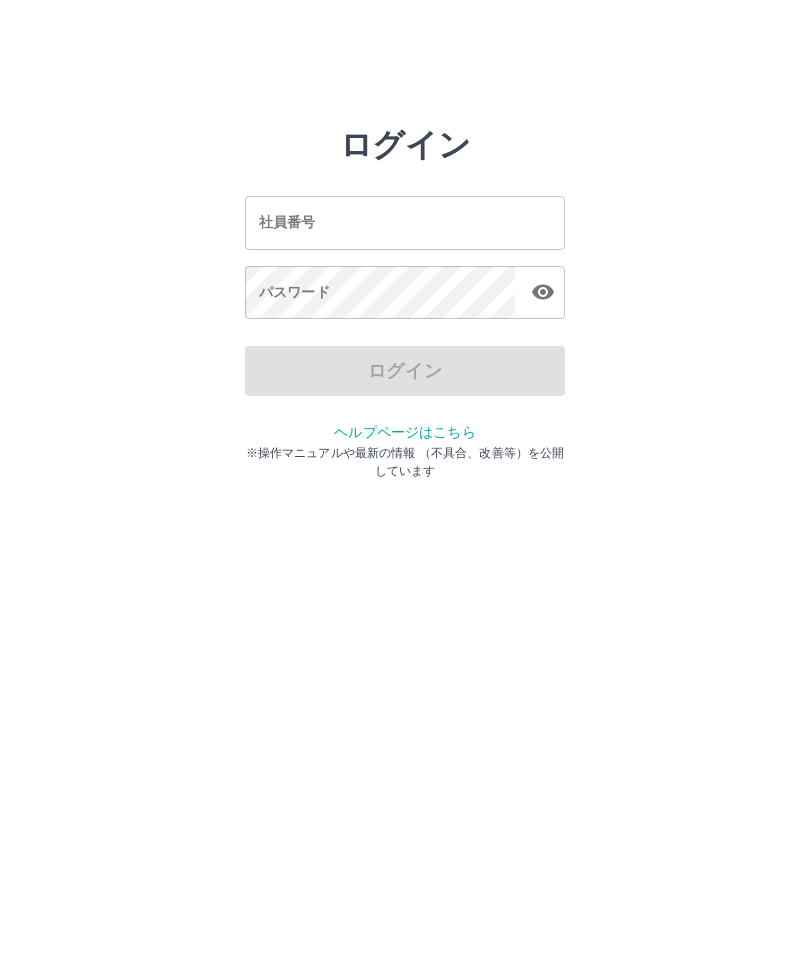scroll, scrollTop: 0, scrollLeft: 0, axis: both 